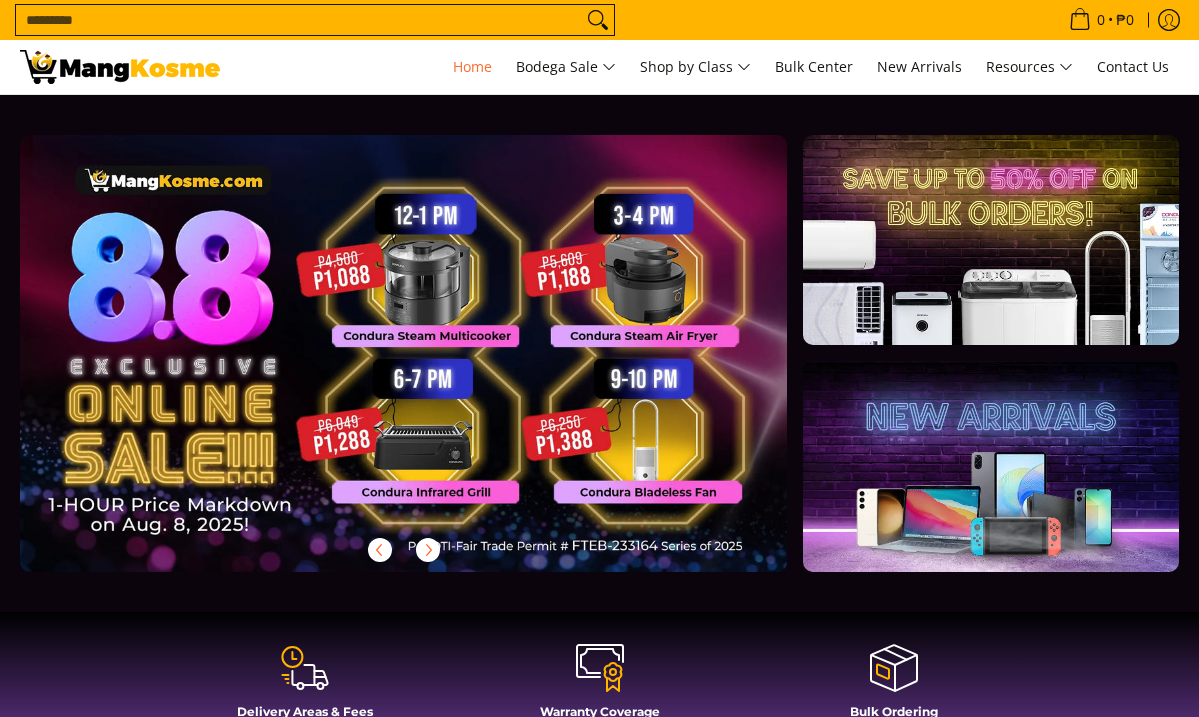 scroll, scrollTop: 0, scrollLeft: 0, axis: both 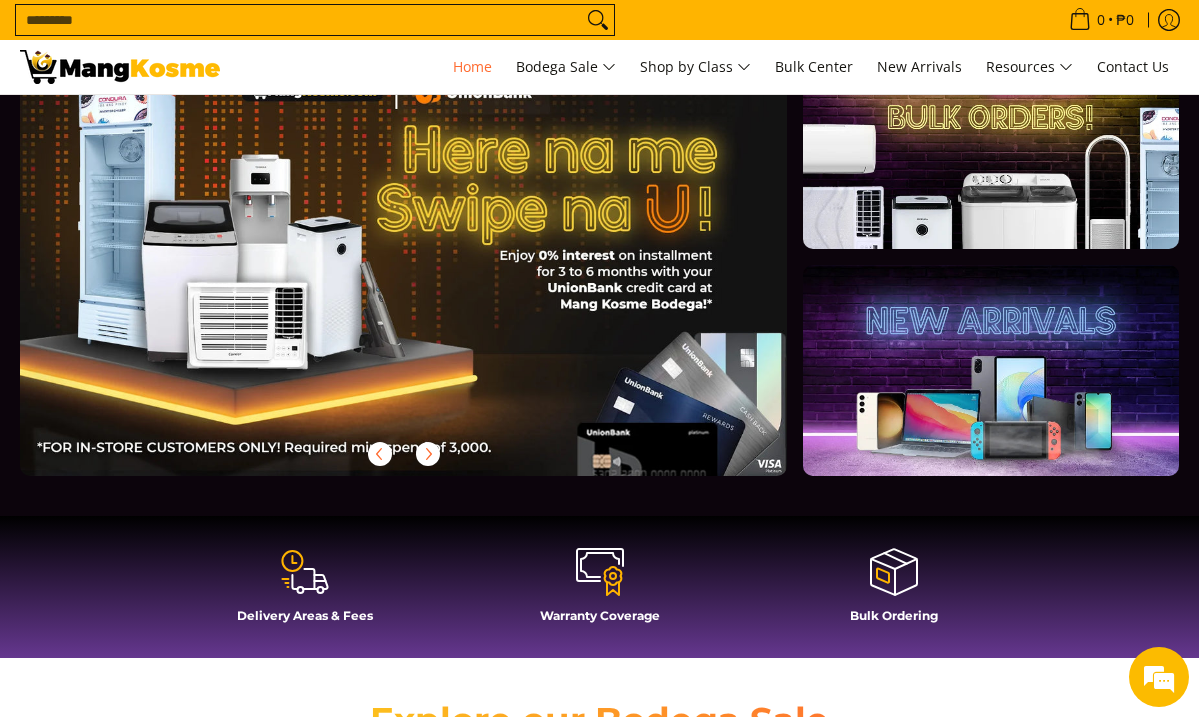 click on "Search..." at bounding box center (299, 20) 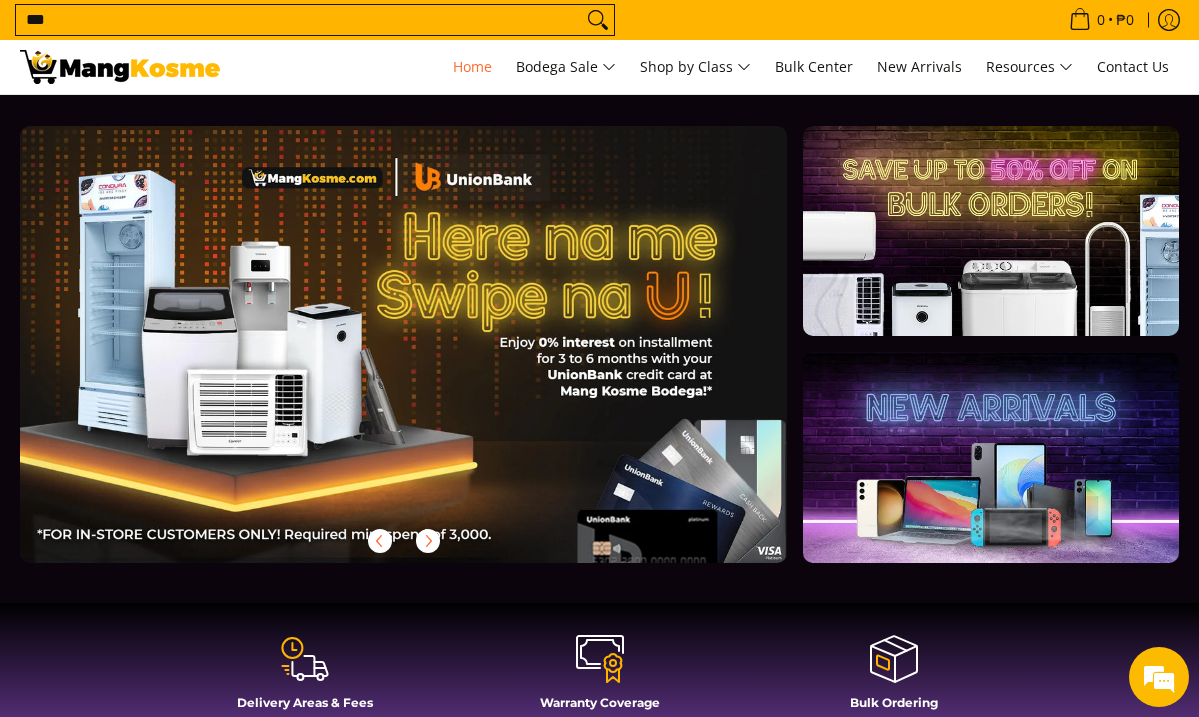 scroll, scrollTop: 0, scrollLeft: 0, axis: both 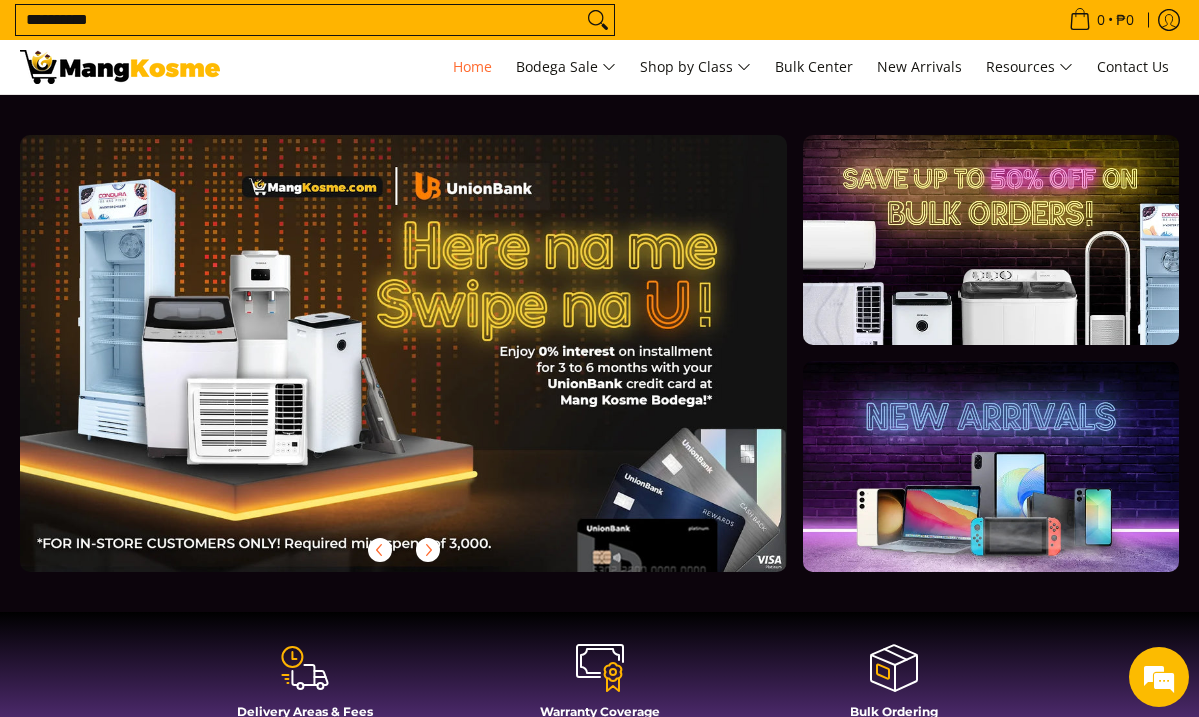 type on "**********" 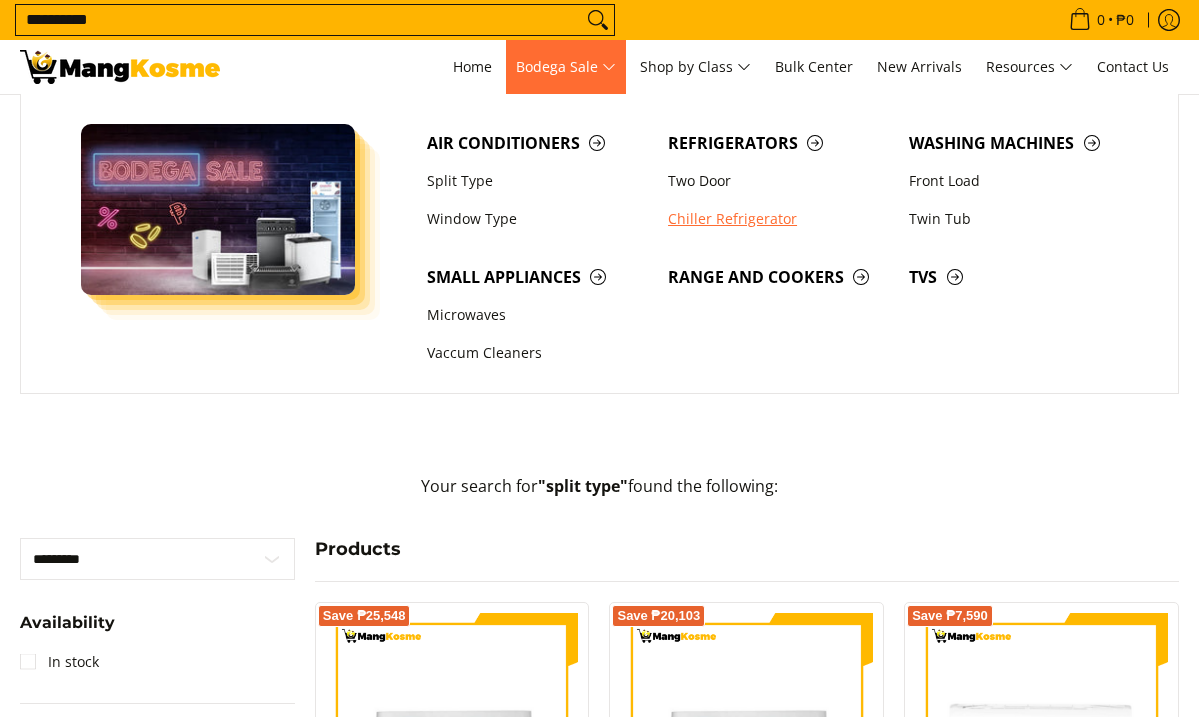 scroll, scrollTop: 0, scrollLeft: 0, axis: both 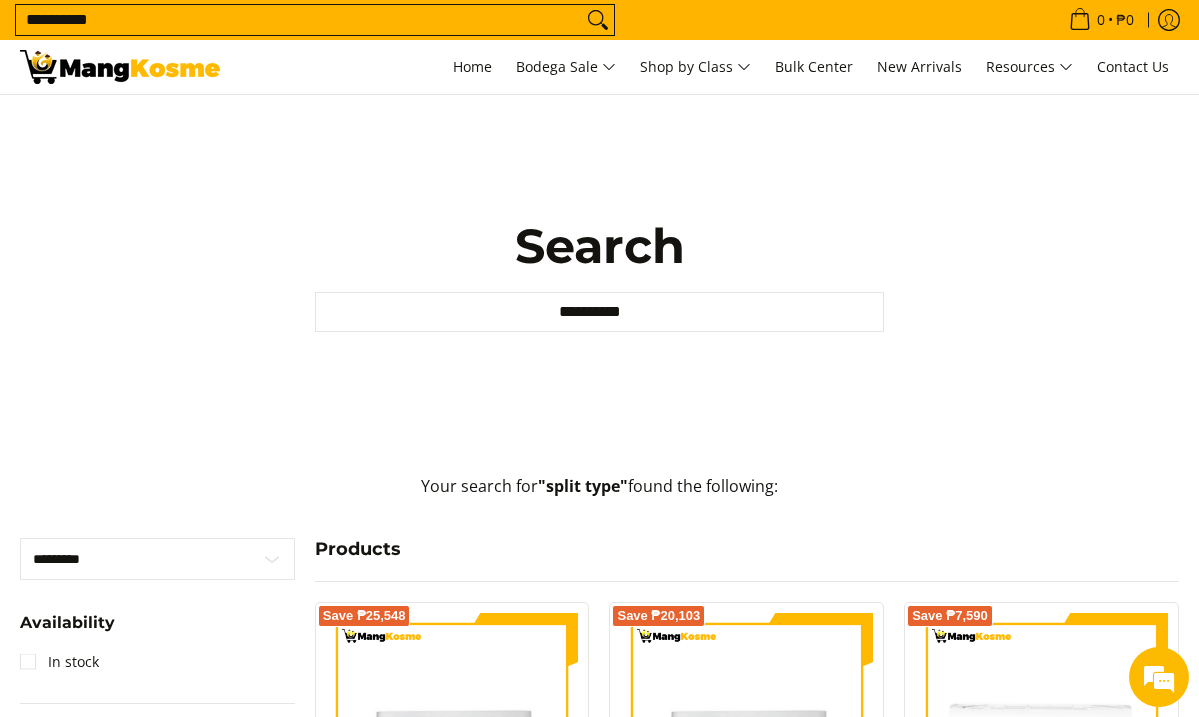 click on "**********" at bounding box center [299, 20] 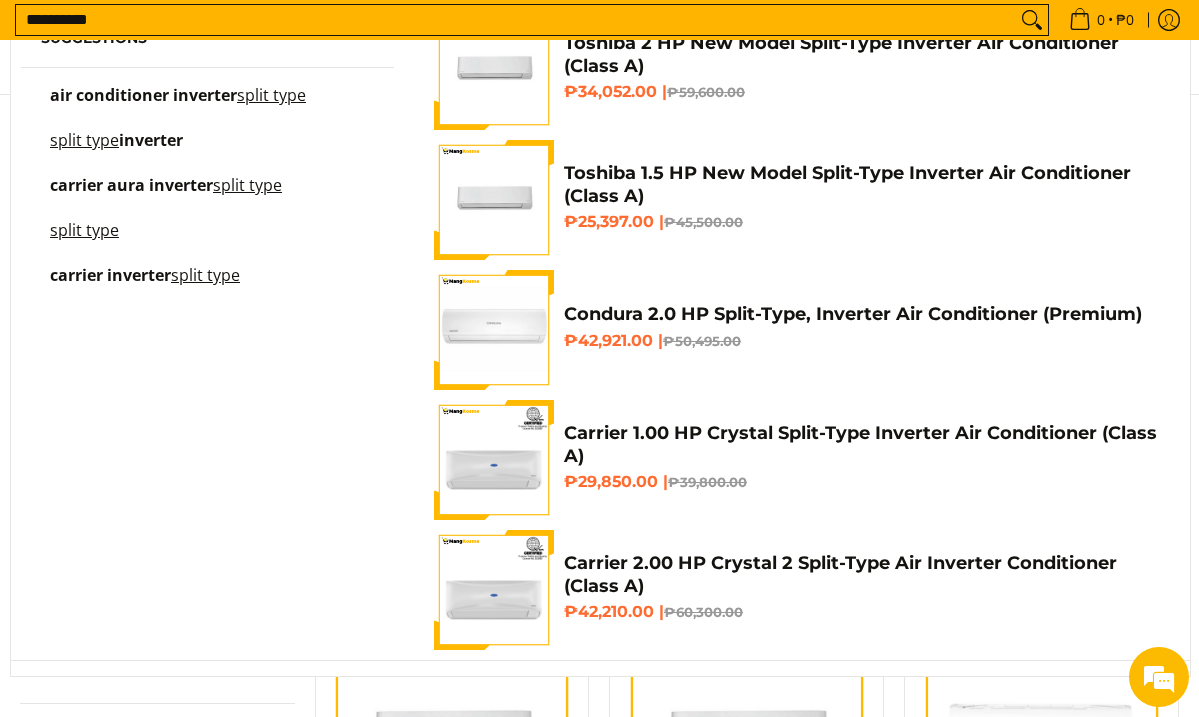 scroll, scrollTop: 81, scrollLeft: 0, axis: vertical 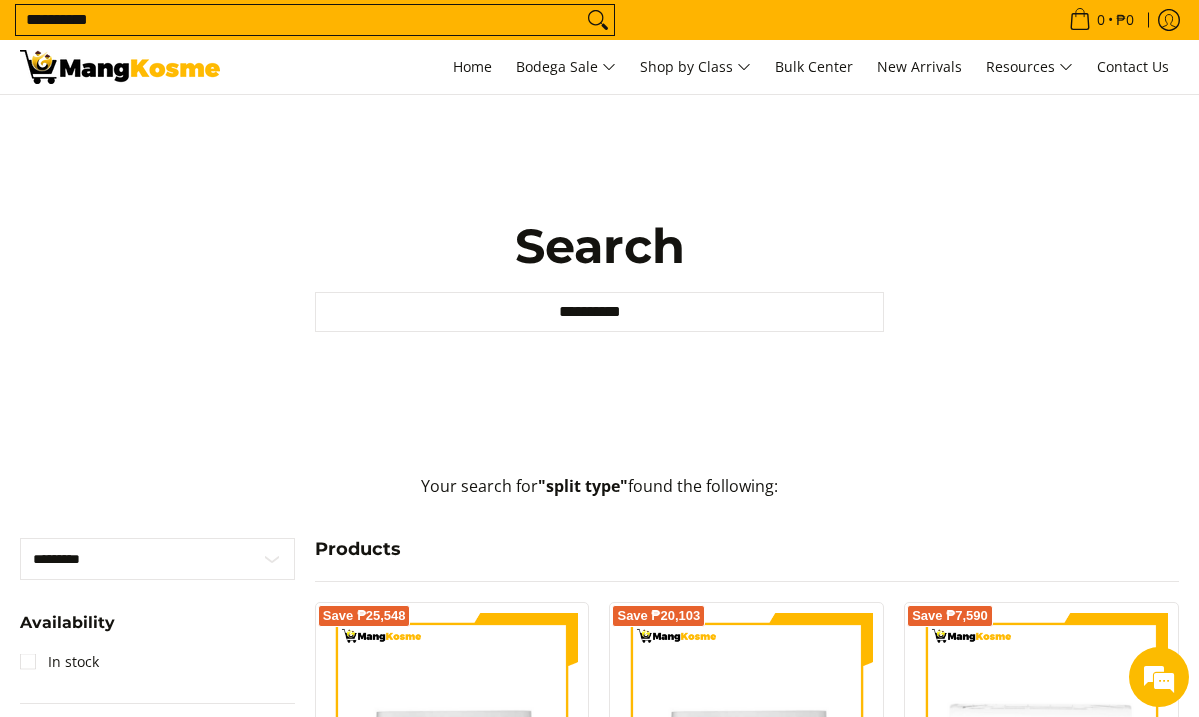 click on "Availability
In stock" at bounding box center (157, 657) 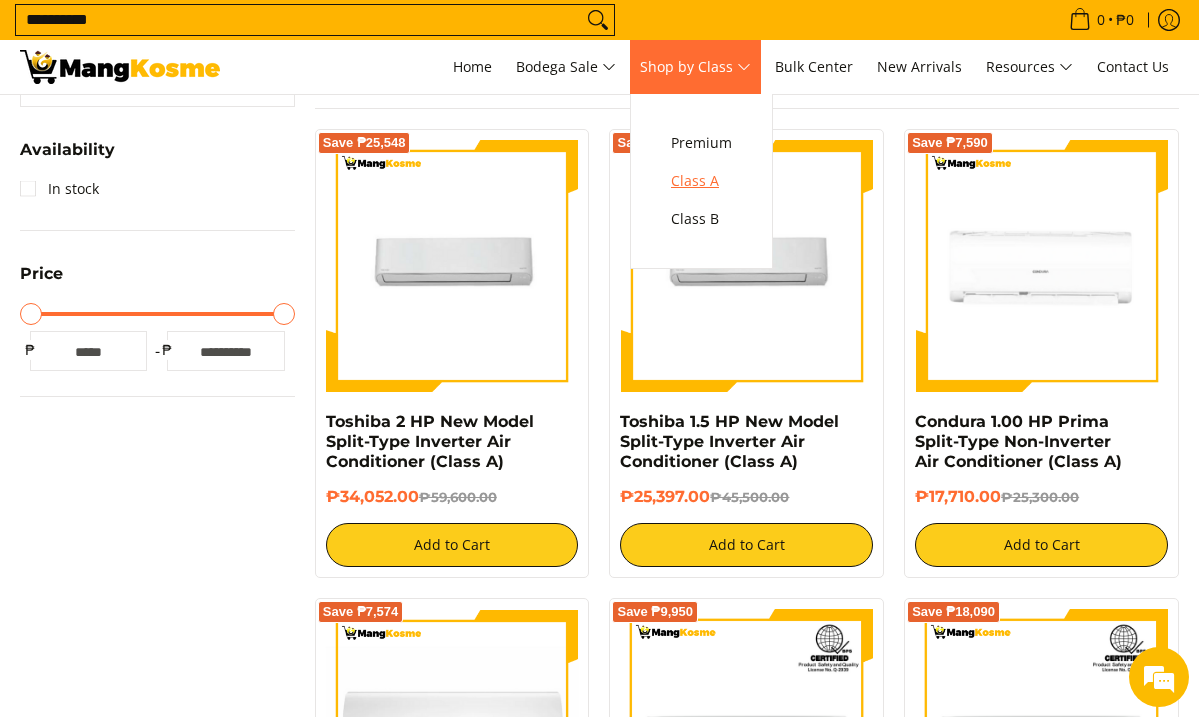 scroll, scrollTop: 525, scrollLeft: 0, axis: vertical 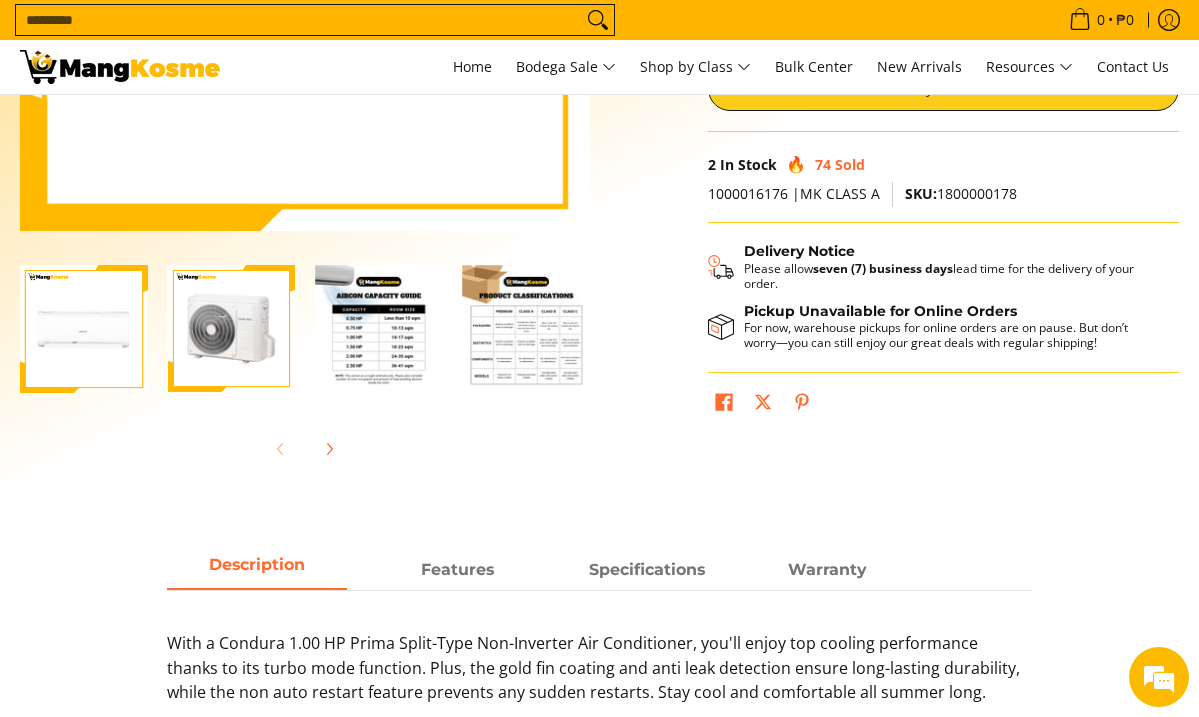 click at bounding box center (379, 329) 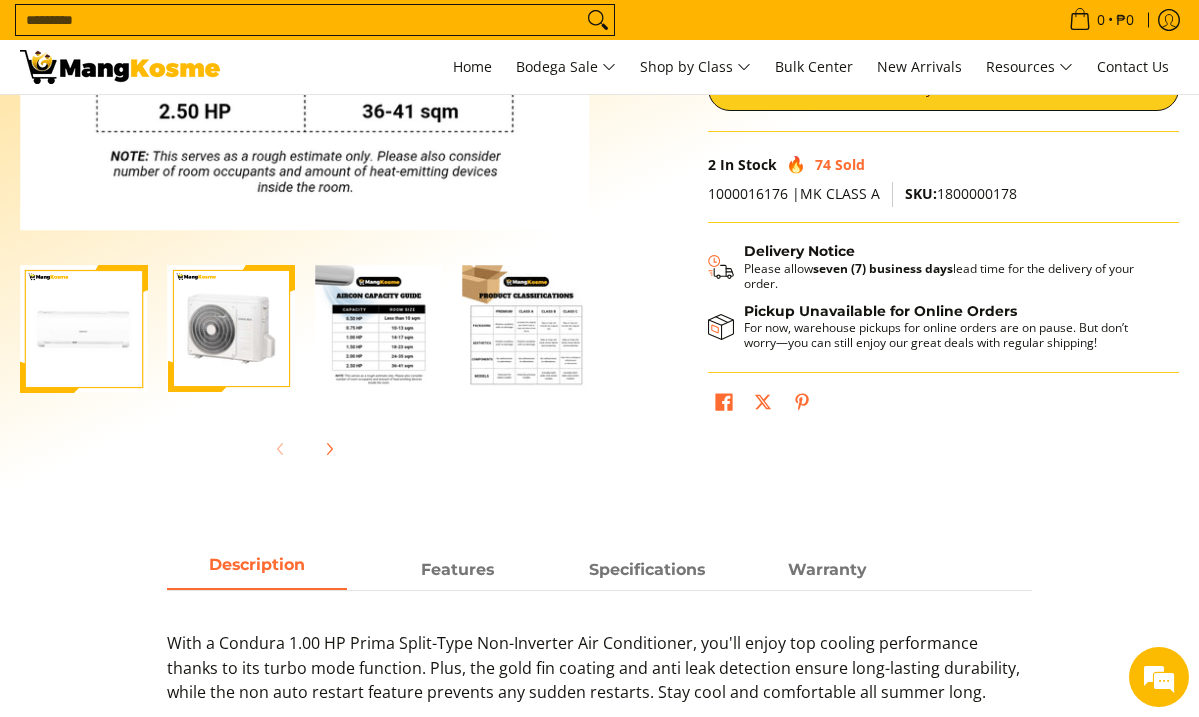 click at bounding box center (379, 329) 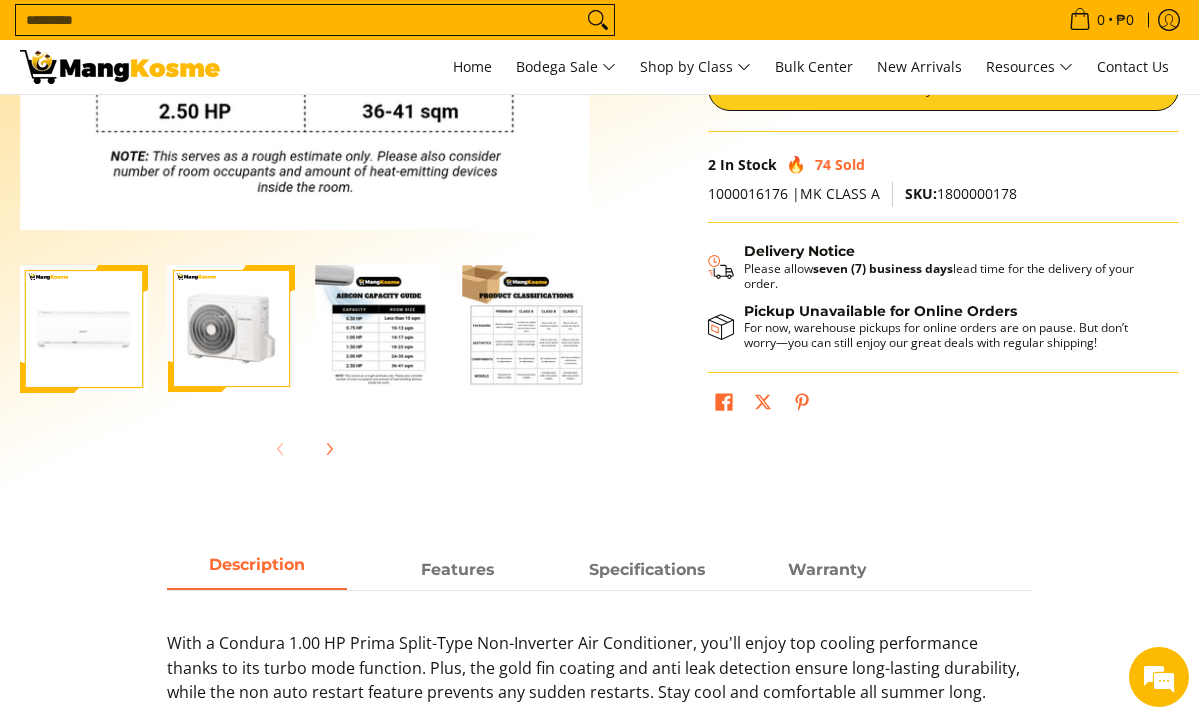 click at bounding box center [379, 329] 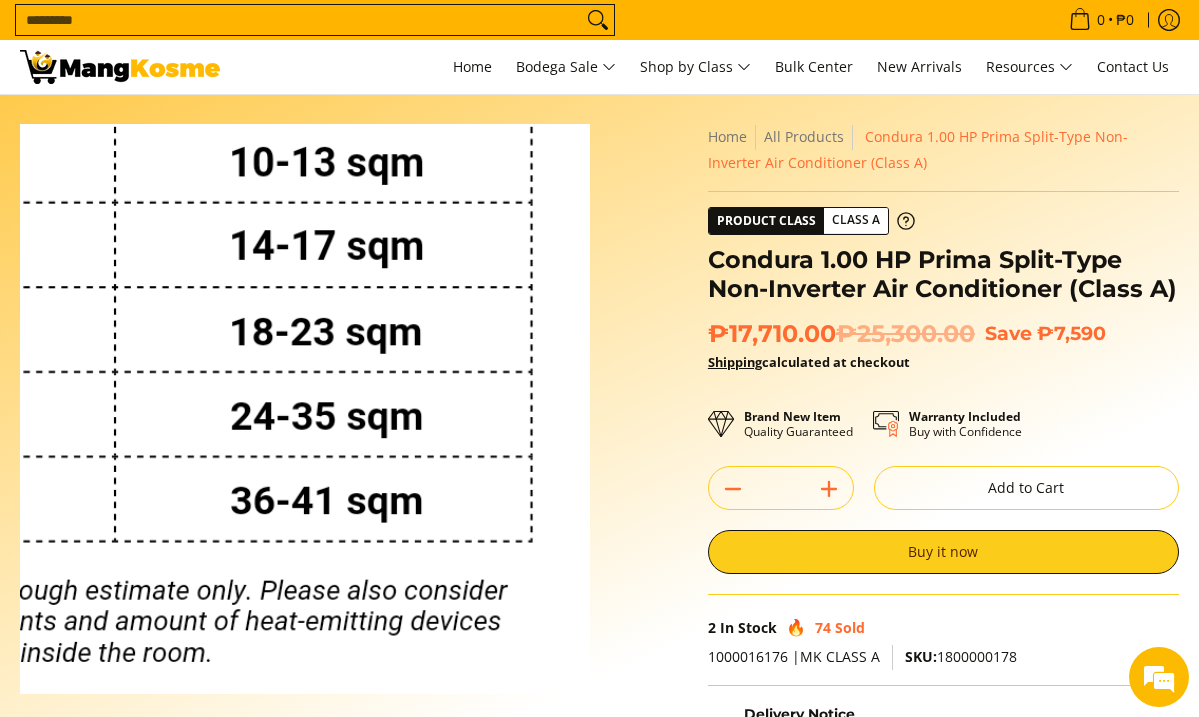 scroll, scrollTop: 0, scrollLeft: 0, axis: both 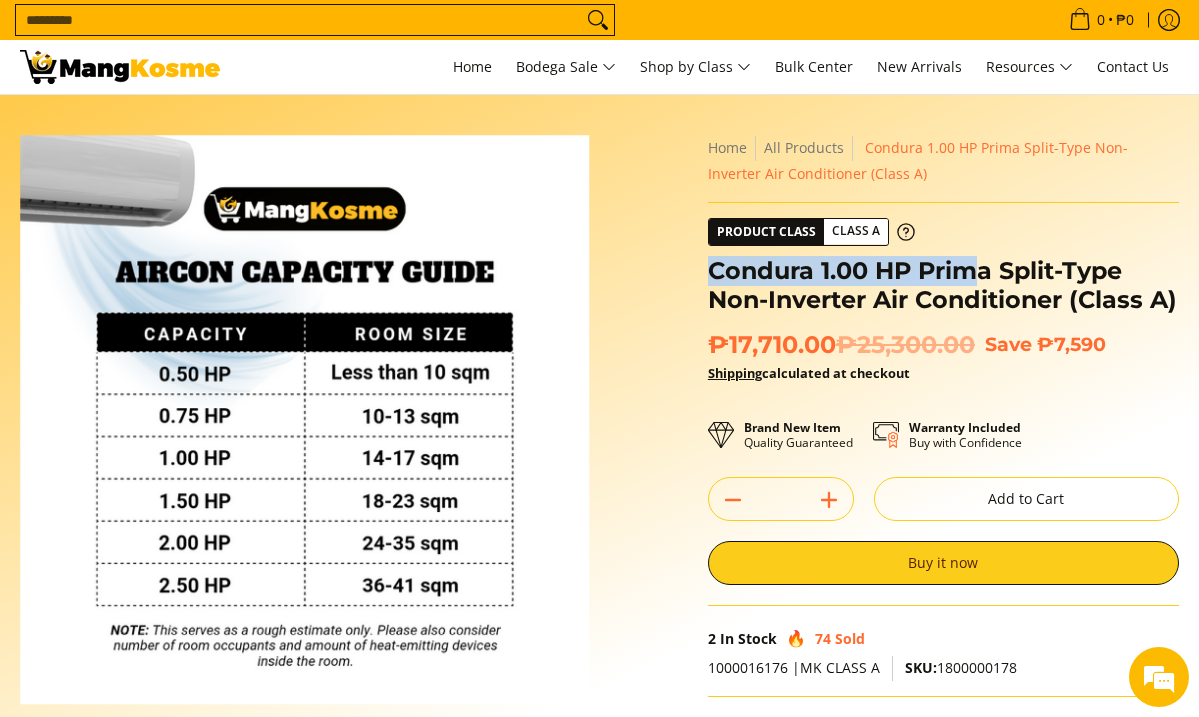 drag, startPoint x: 697, startPoint y: 268, endPoint x: 981, endPoint y: 272, distance: 284.02817 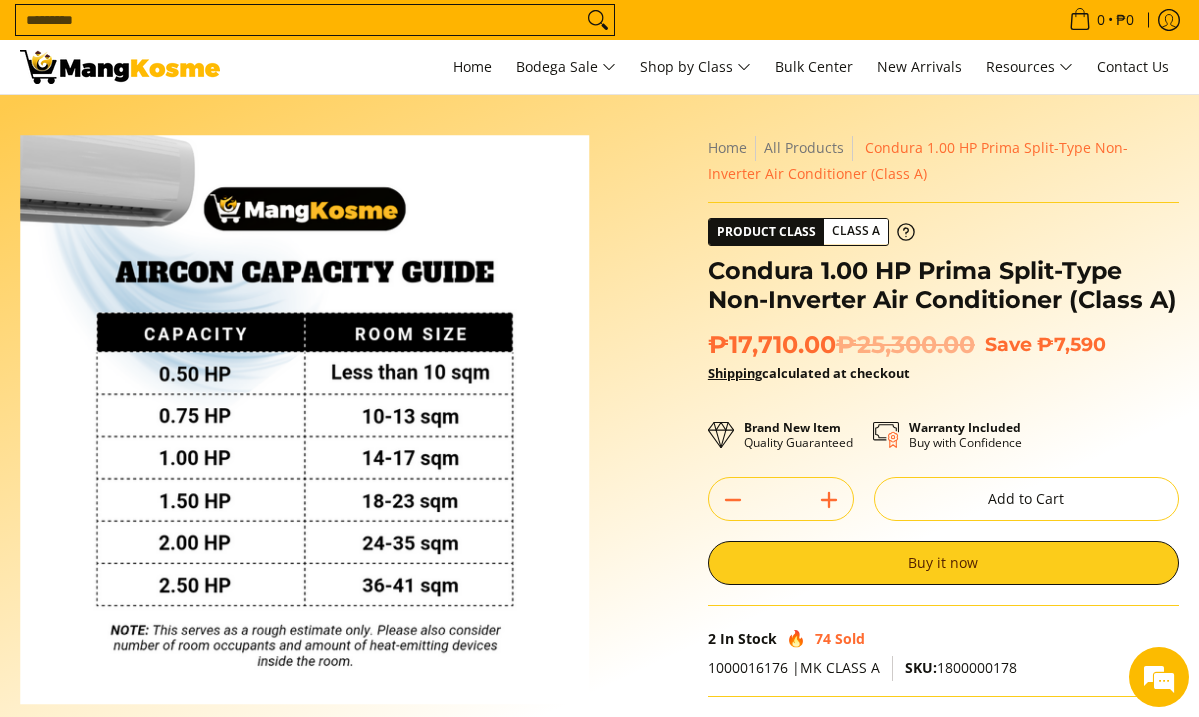 click on "Skip to Main Content
Enable zoom Disable zoom
Enable zoom Disable zoom
Enable zoom Disable zoom
Enable zoom Disable zoom
Enable zoom Disable zoom
Enable zoom Disable zoom" at bounding box center (599, 555) 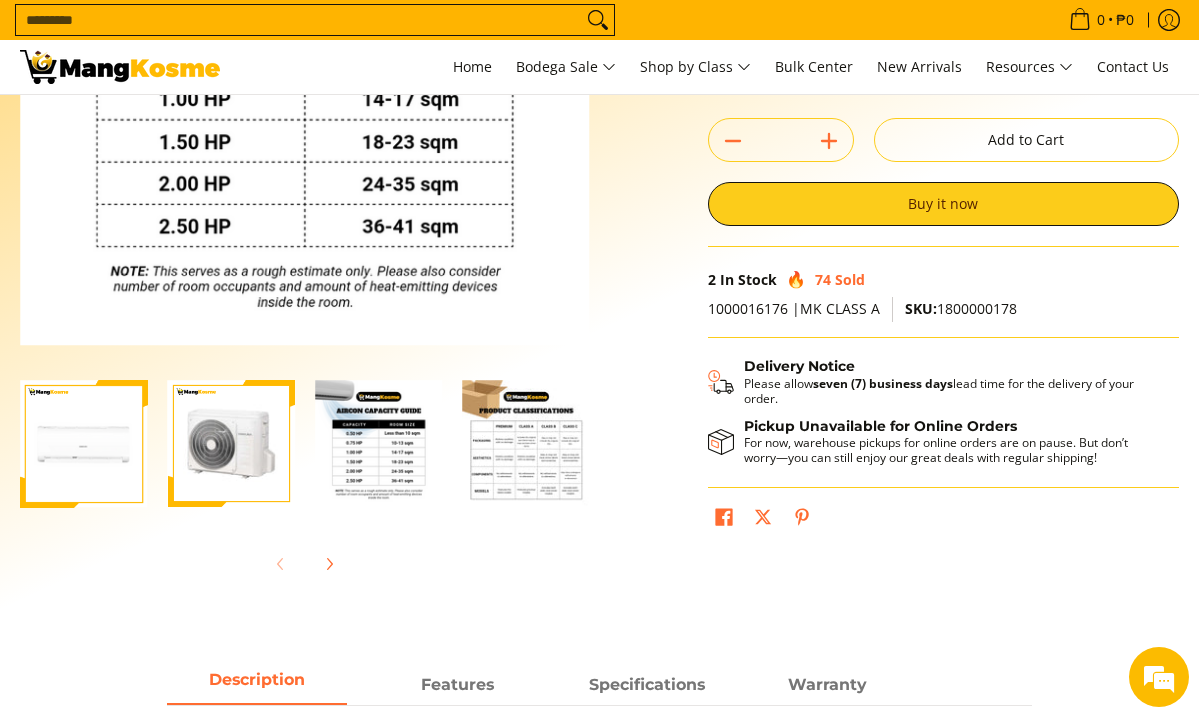 scroll, scrollTop: 0, scrollLeft: 0, axis: both 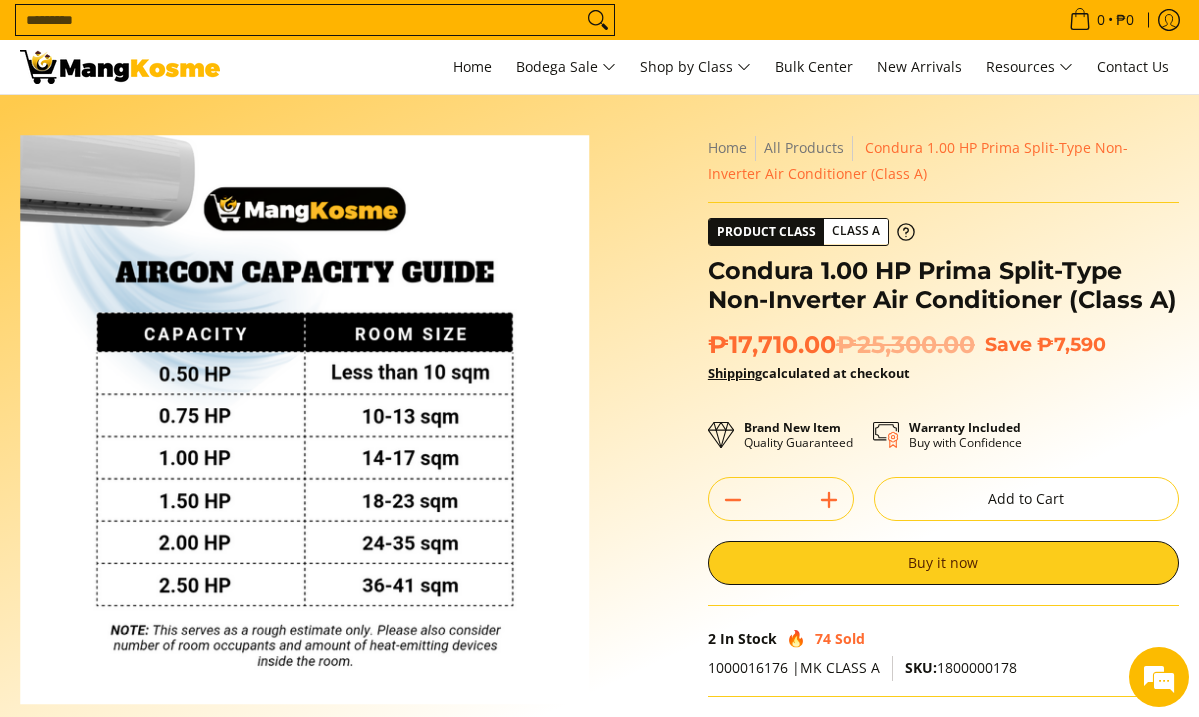 click on "Search..." at bounding box center [299, 20] 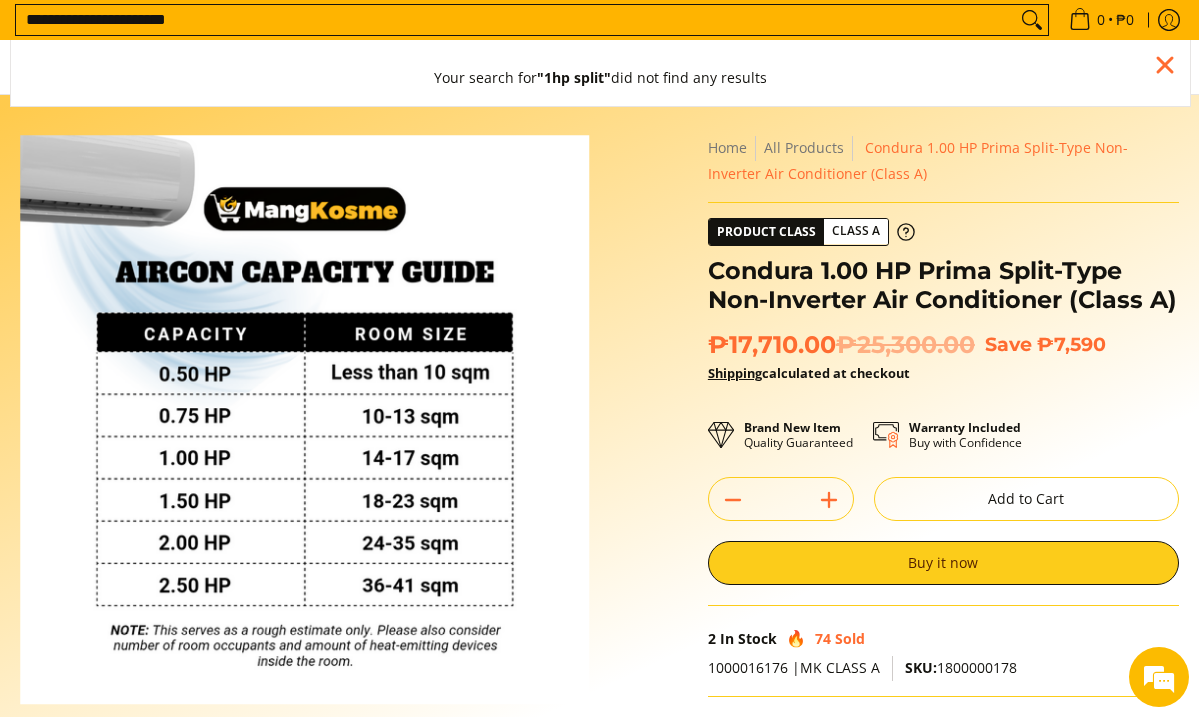 type on "**********" 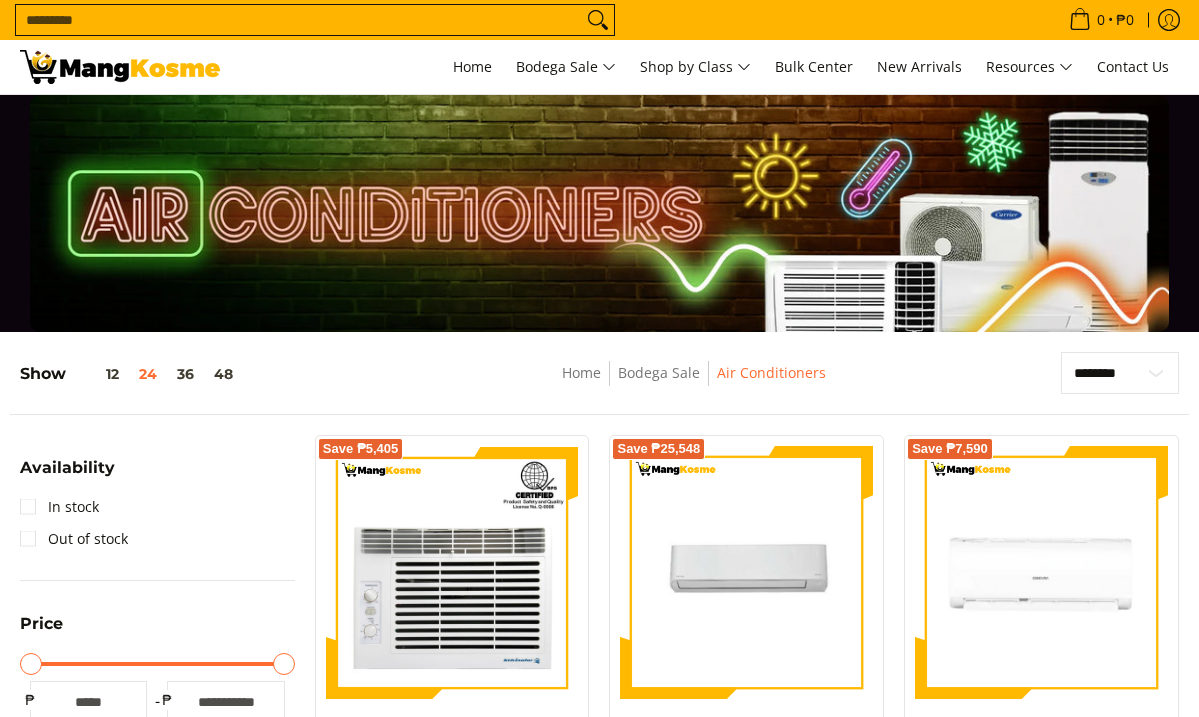 scroll, scrollTop: 0, scrollLeft: 0, axis: both 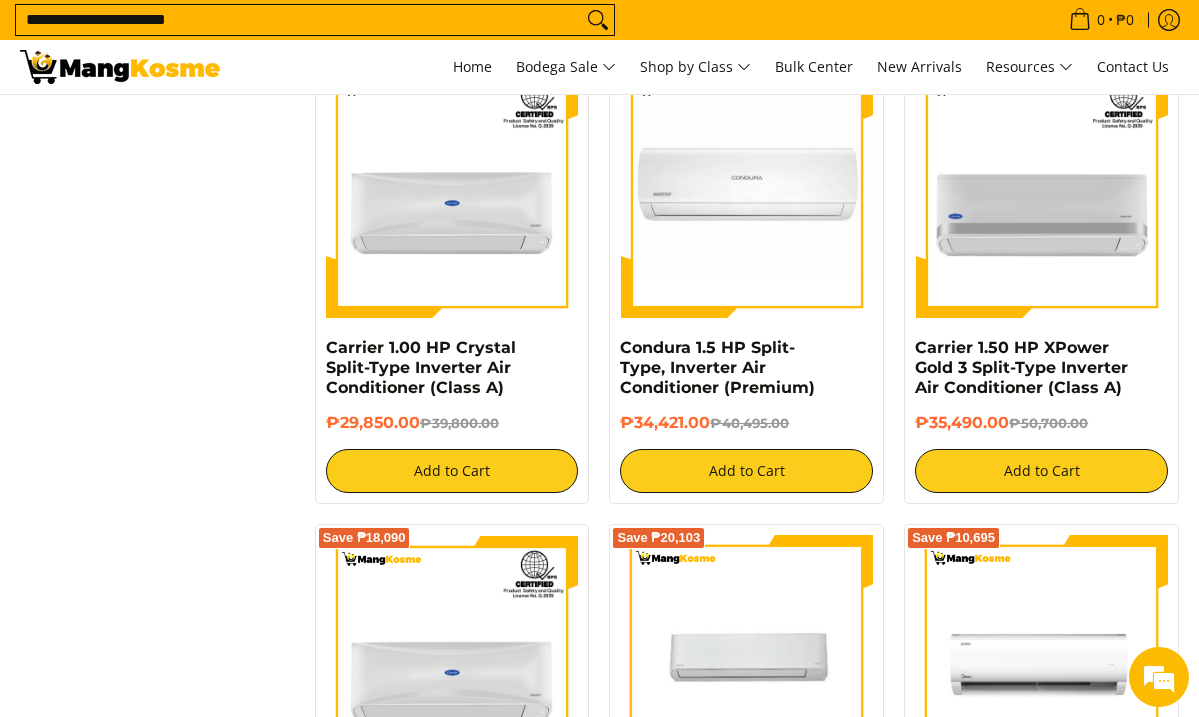 click on "Skip to Main Content
Your search for  "1hp split-type inverter"  found the following:
Sort + Filter
Sort
*********
********
********
Availability
In stock
Price
Minimum Price
Maximum Price *" at bounding box center (599, 669) 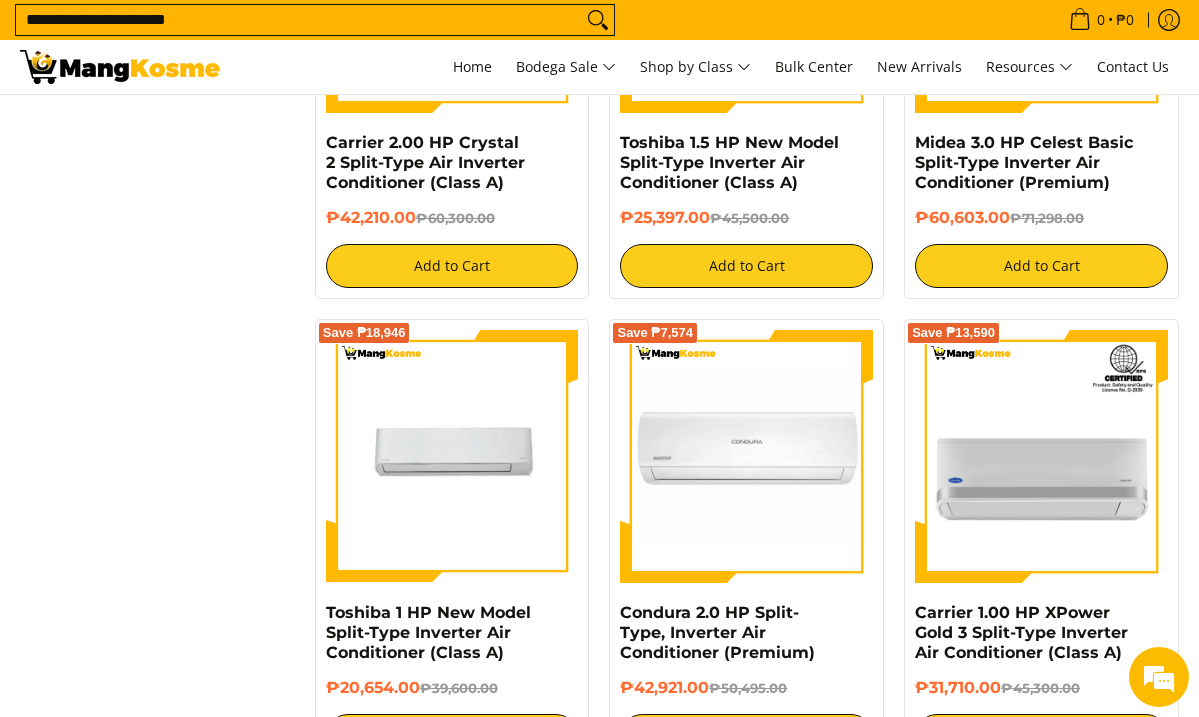 scroll, scrollTop: 1842, scrollLeft: 0, axis: vertical 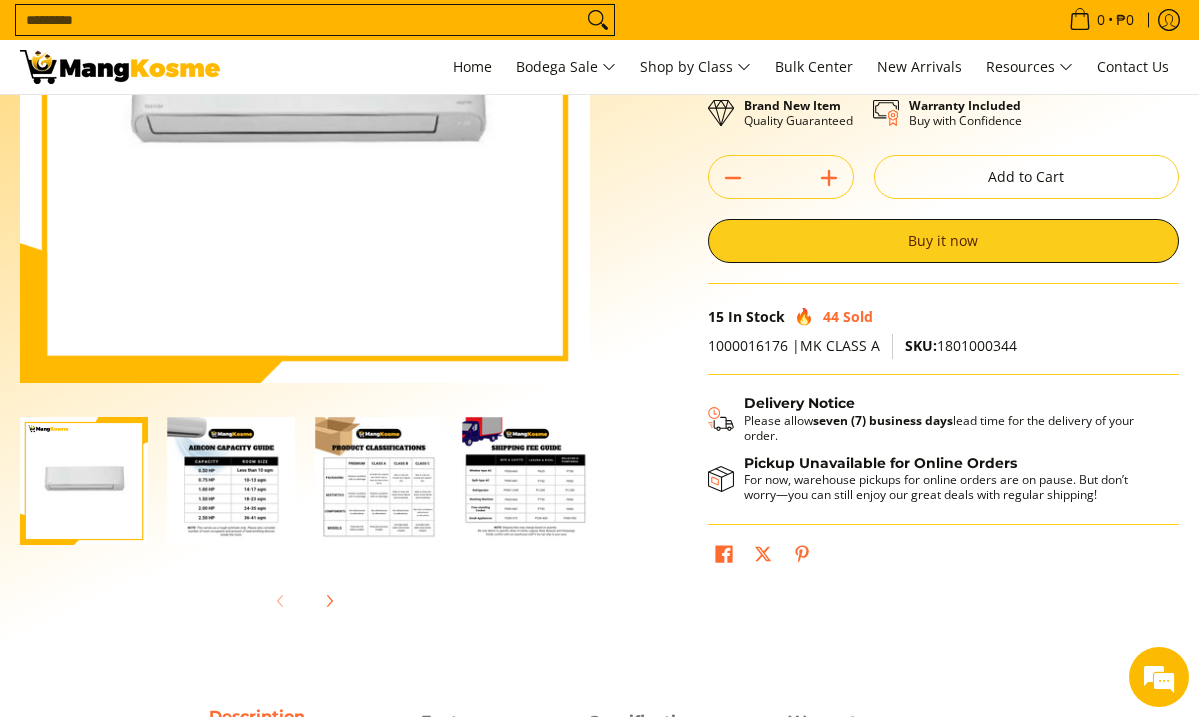 click at bounding box center [232, 481] 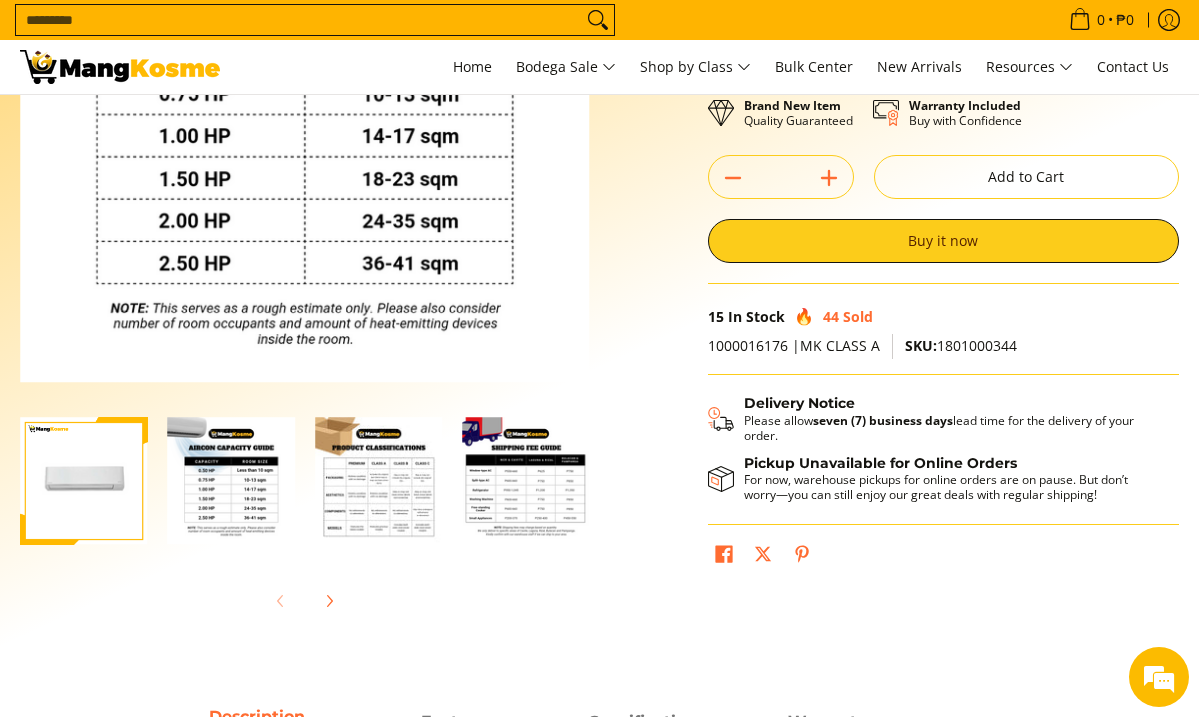scroll, scrollTop: 0, scrollLeft: 0, axis: both 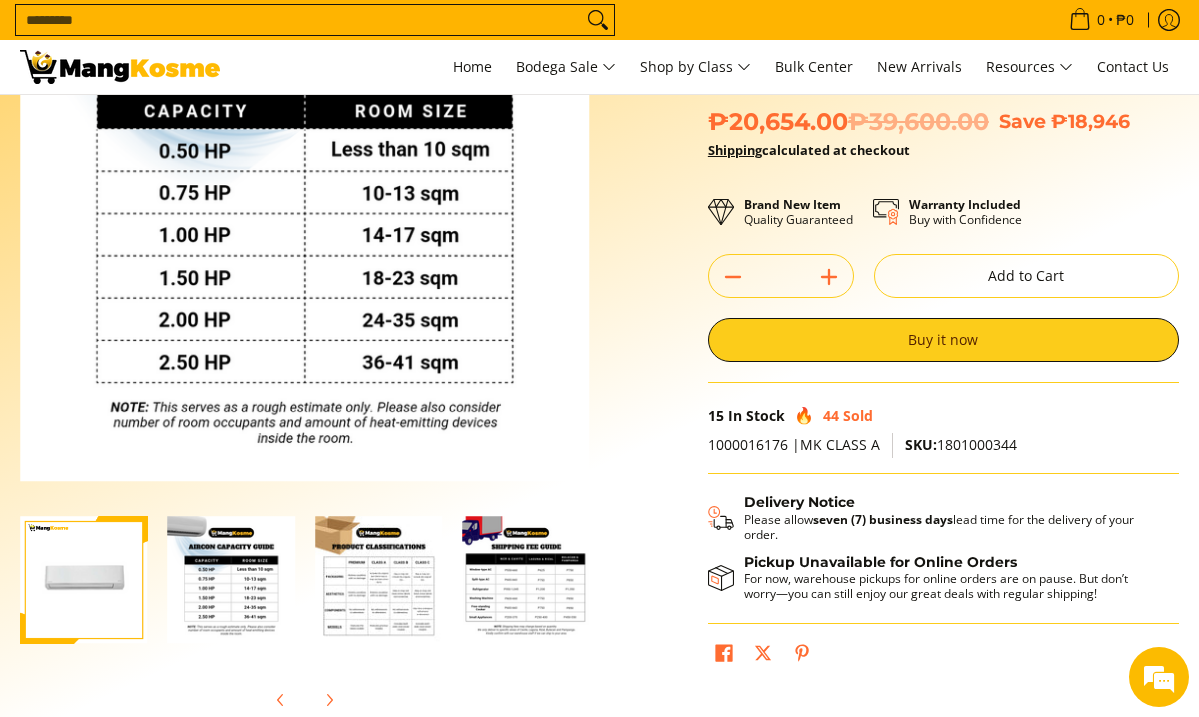 click at bounding box center (379, 580) 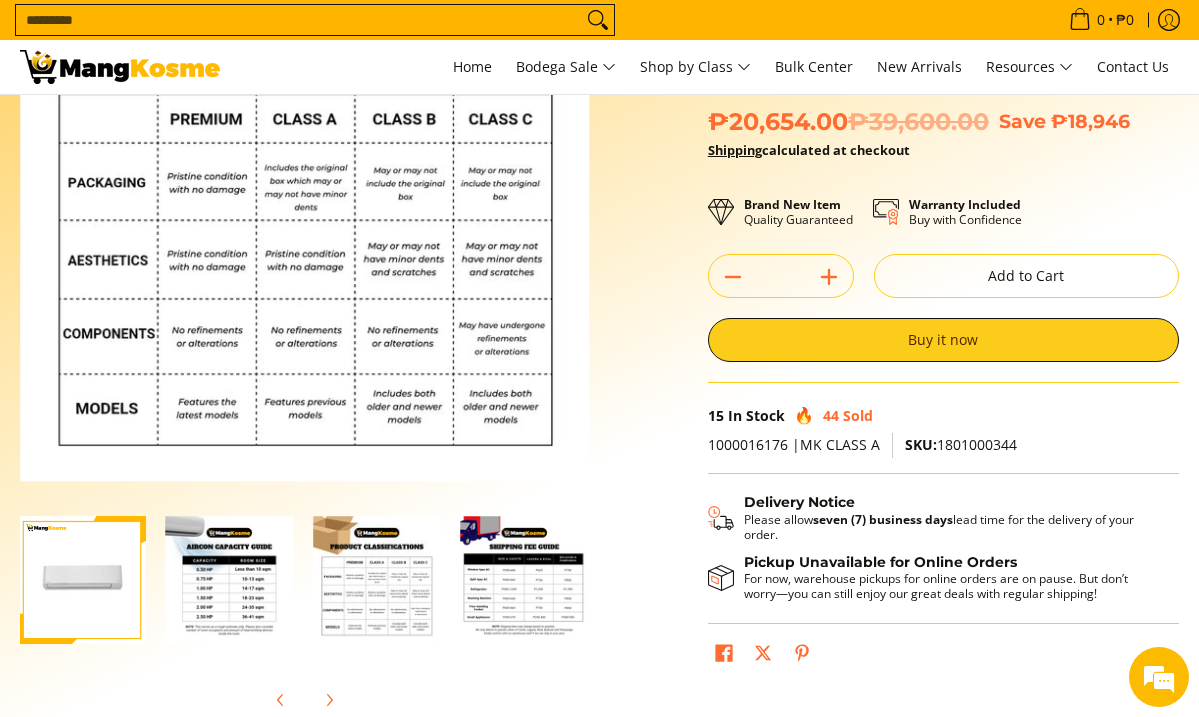 click at bounding box center (525, 580) 